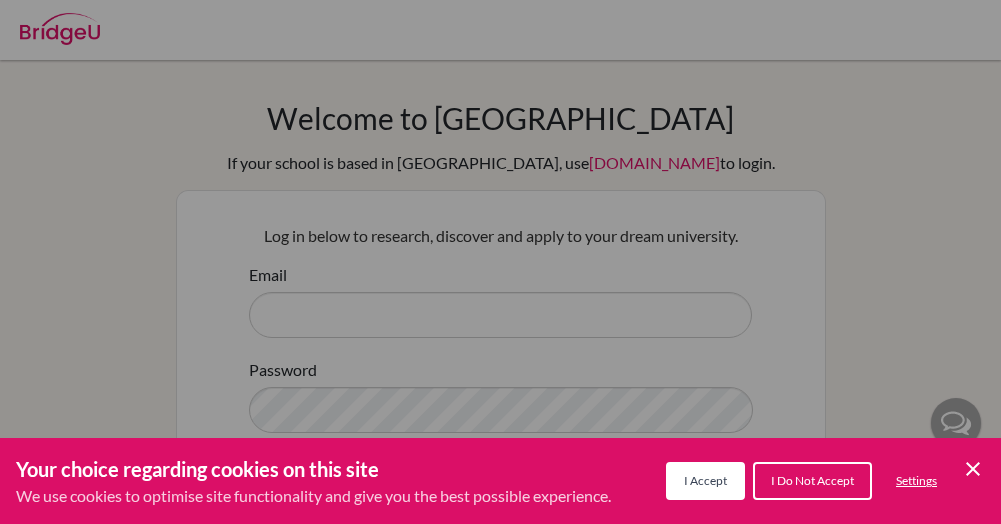 scroll, scrollTop: 0, scrollLeft: 0, axis: both 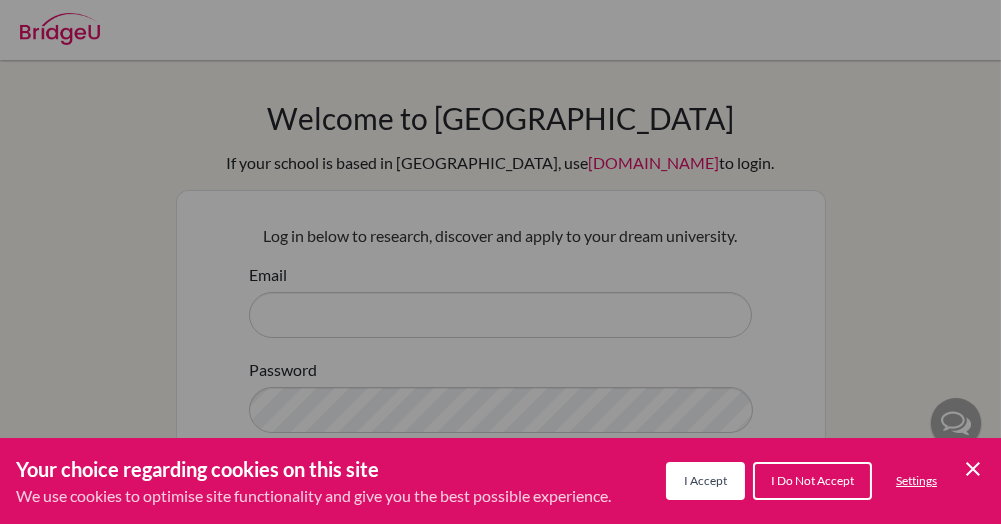 click on "I Accept" at bounding box center [705, 480] 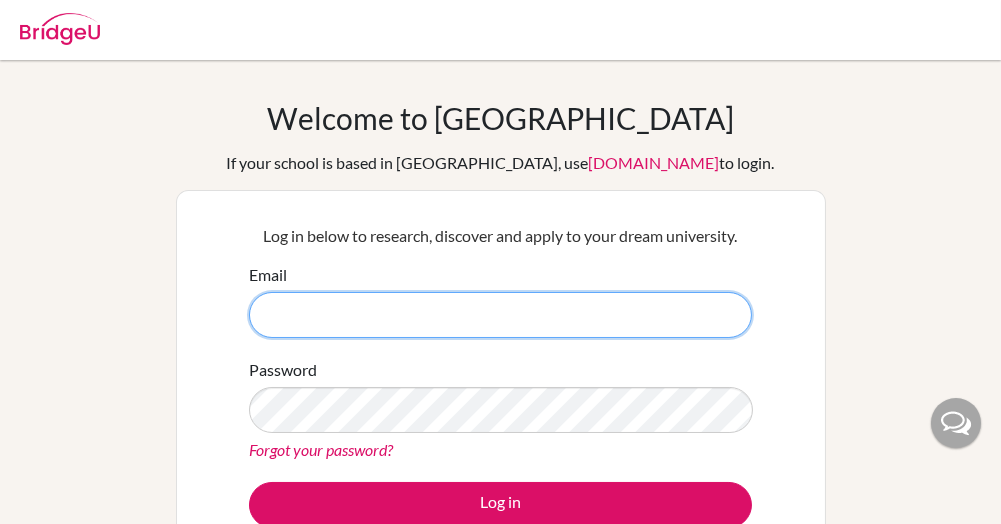 click on "Email" at bounding box center (500, 315) 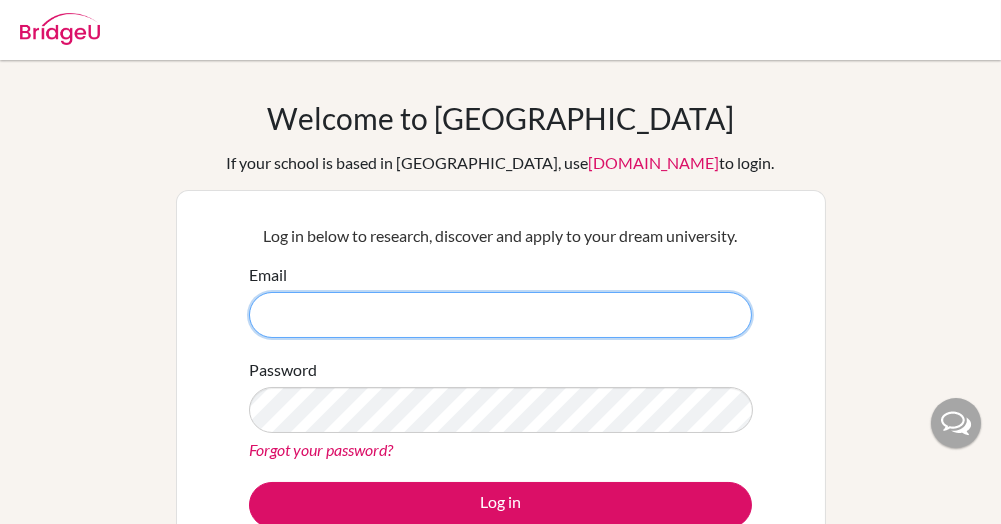 click on "Email" at bounding box center [500, 315] 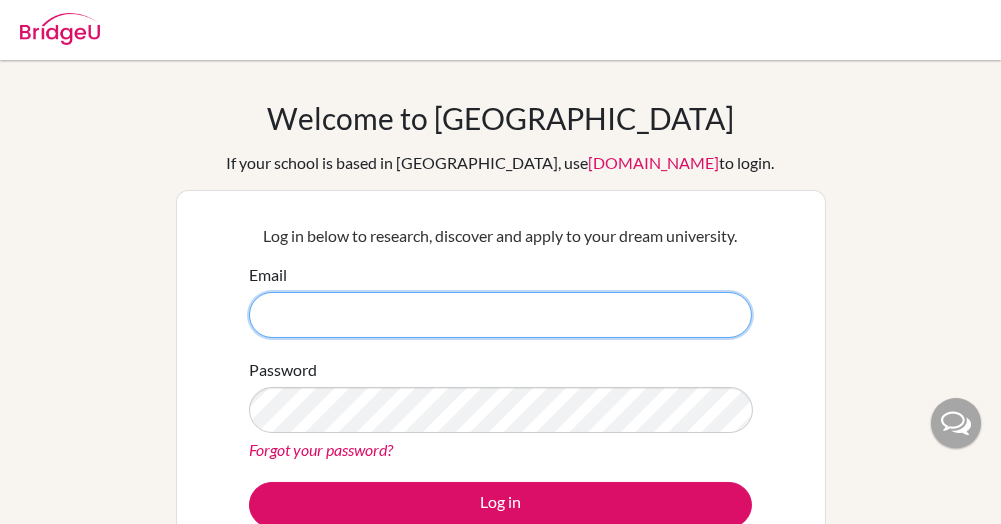 paste on "[EMAIL_ADDRESS][DOMAIN_NAME]" 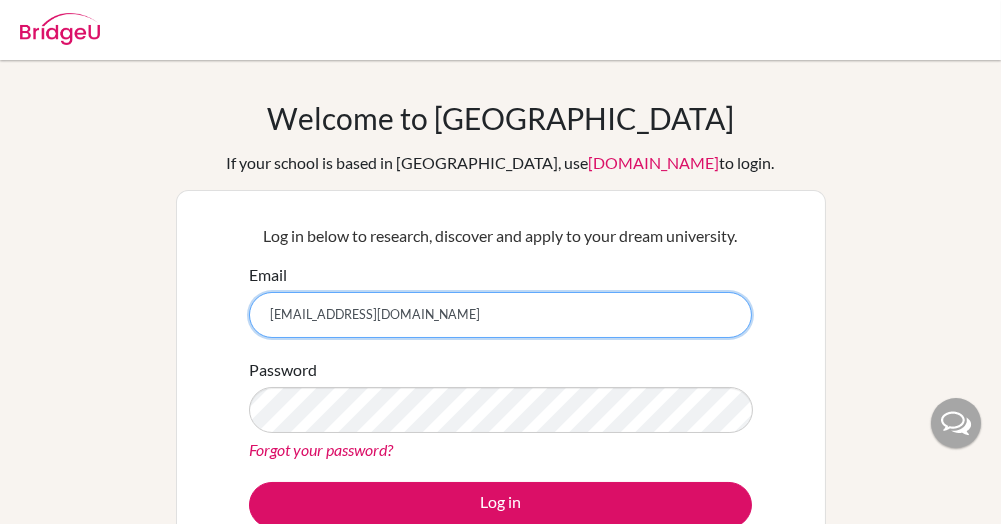 type on "[EMAIL_ADDRESS][DOMAIN_NAME]" 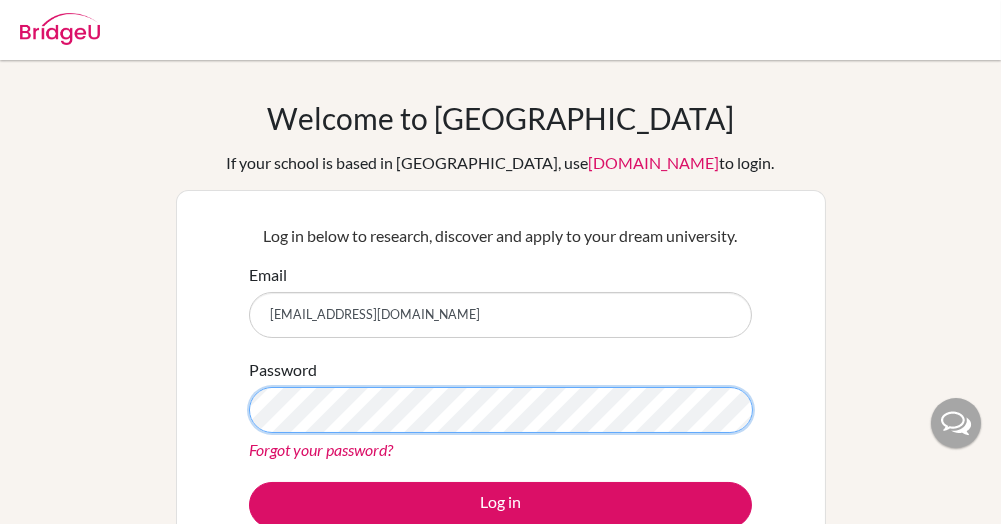 click on "Log in" at bounding box center (500, 505) 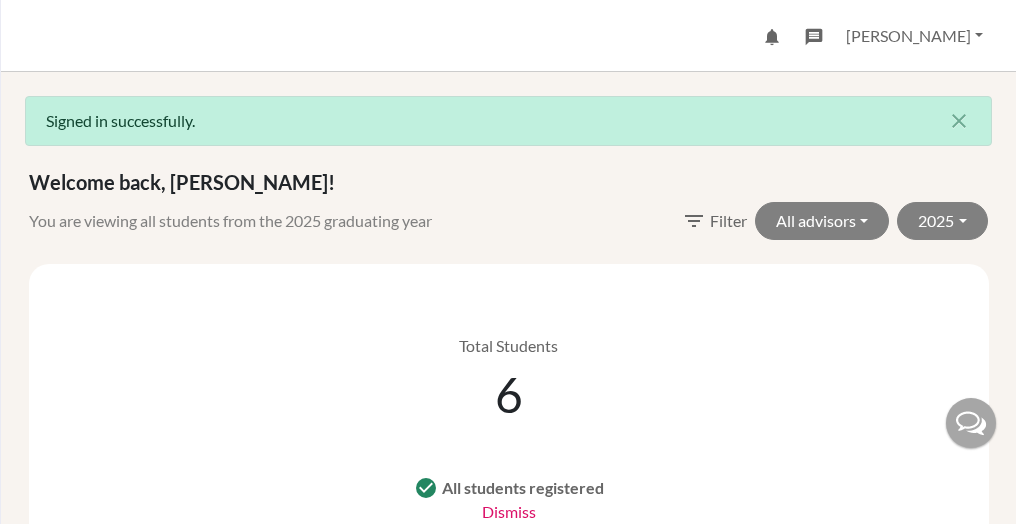 scroll, scrollTop: 0, scrollLeft: 0, axis: both 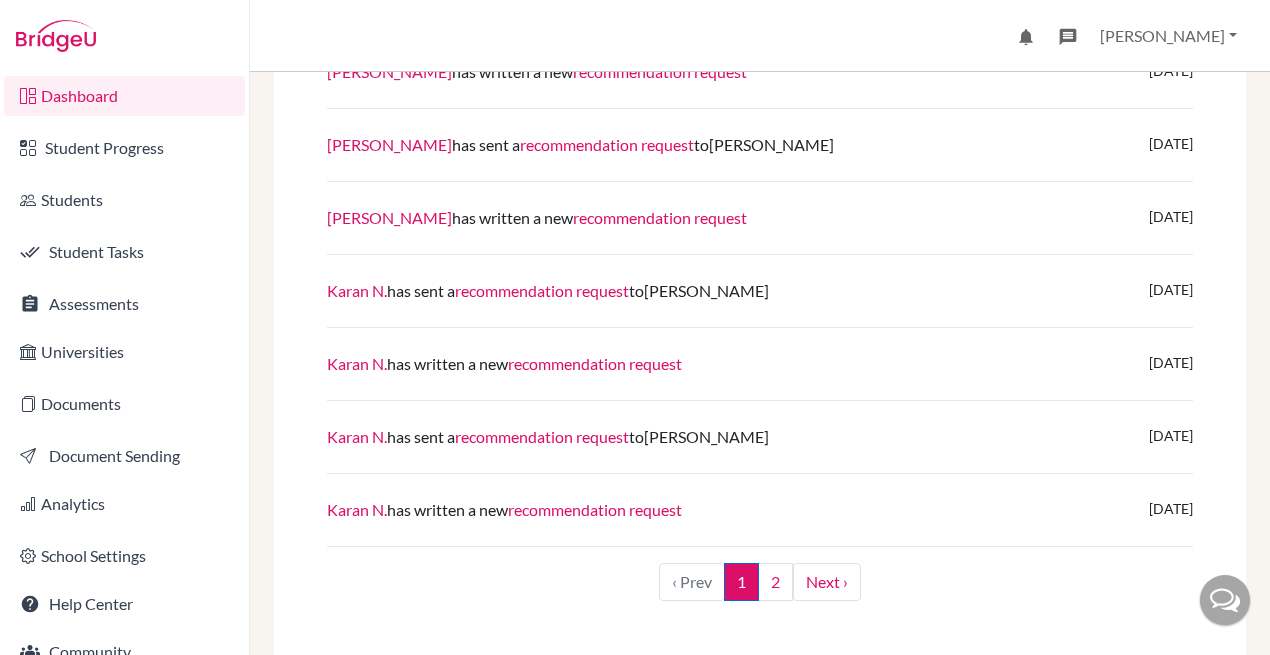 drag, startPoint x: 753, startPoint y: 0, endPoint x: 267, endPoint y: 187, distance: 520.73505 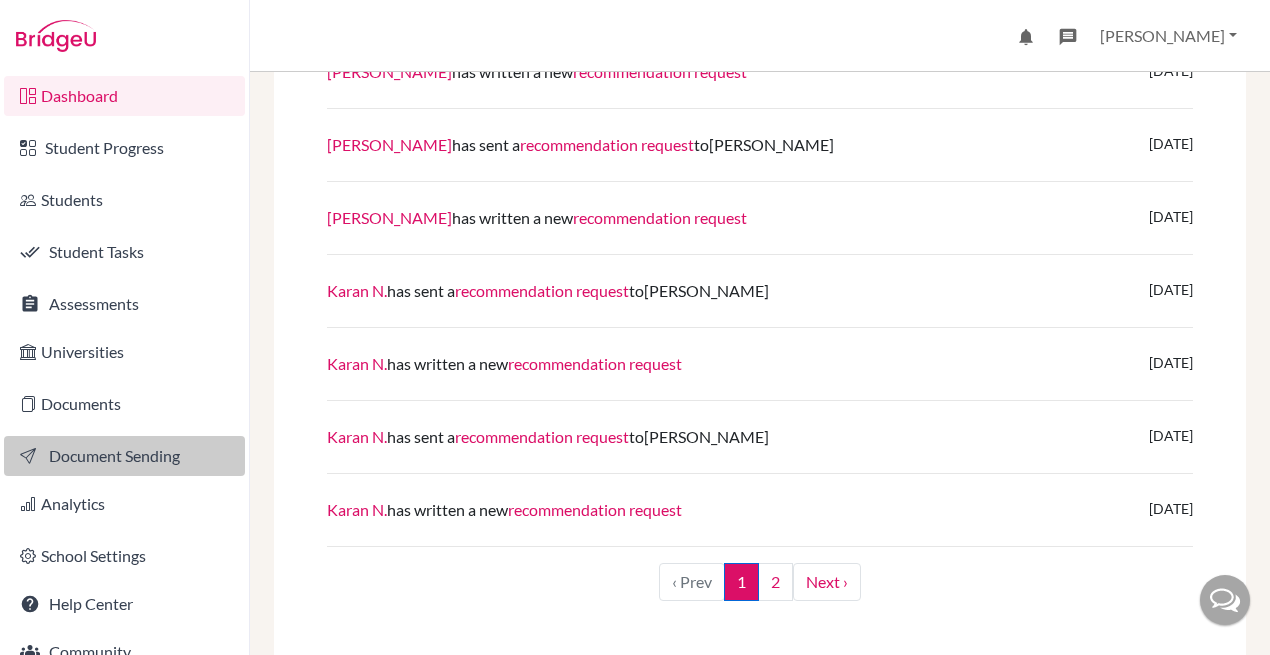 click on "Document Sending" at bounding box center (124, 456) 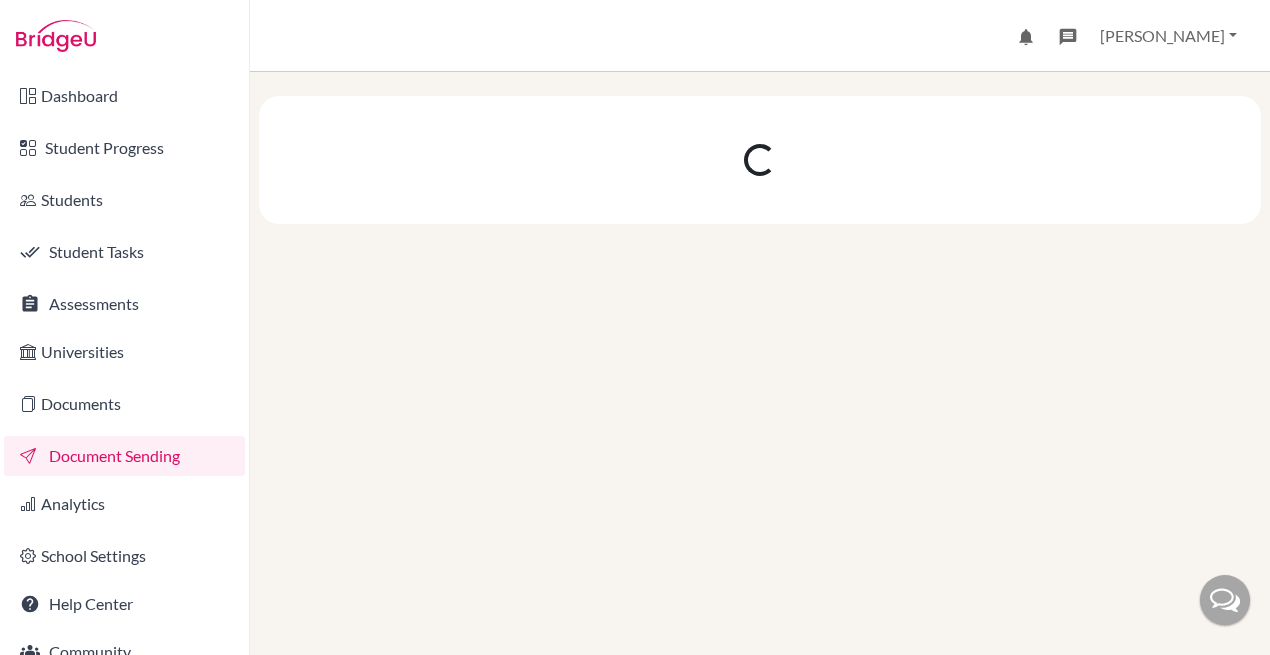 scroll, scrollTop: 0, scrollLeft: 0, axis: both 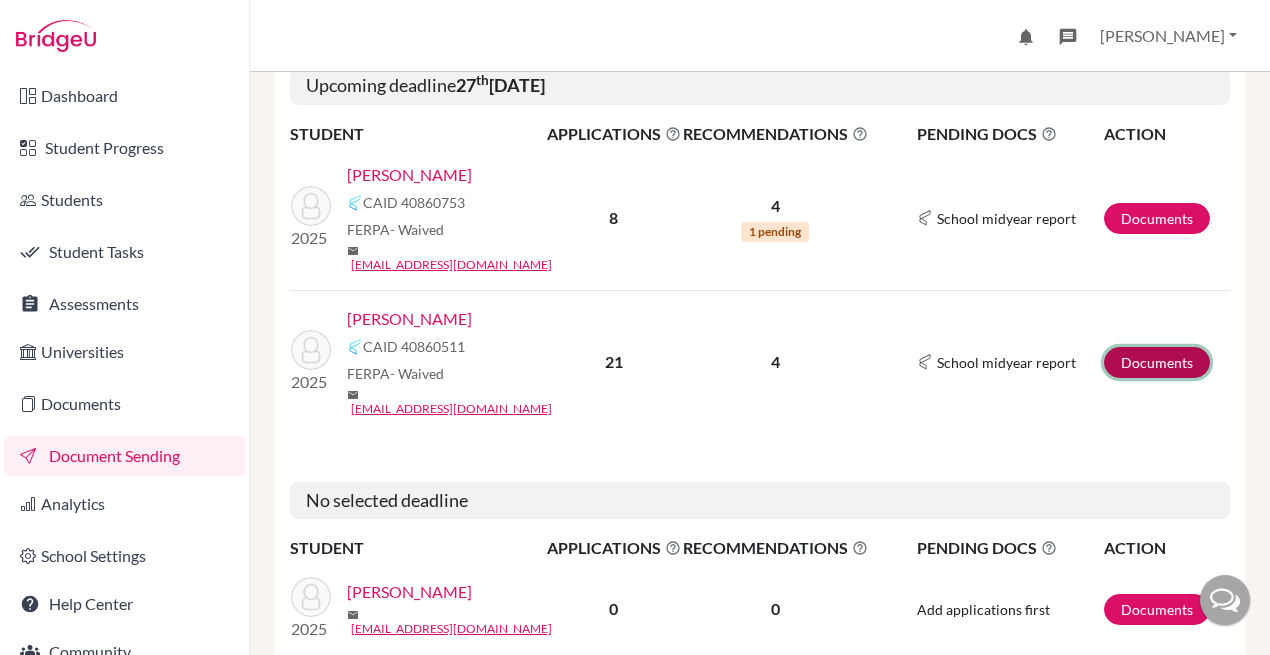 click on "Documents" at bounding box center (1157, 362) 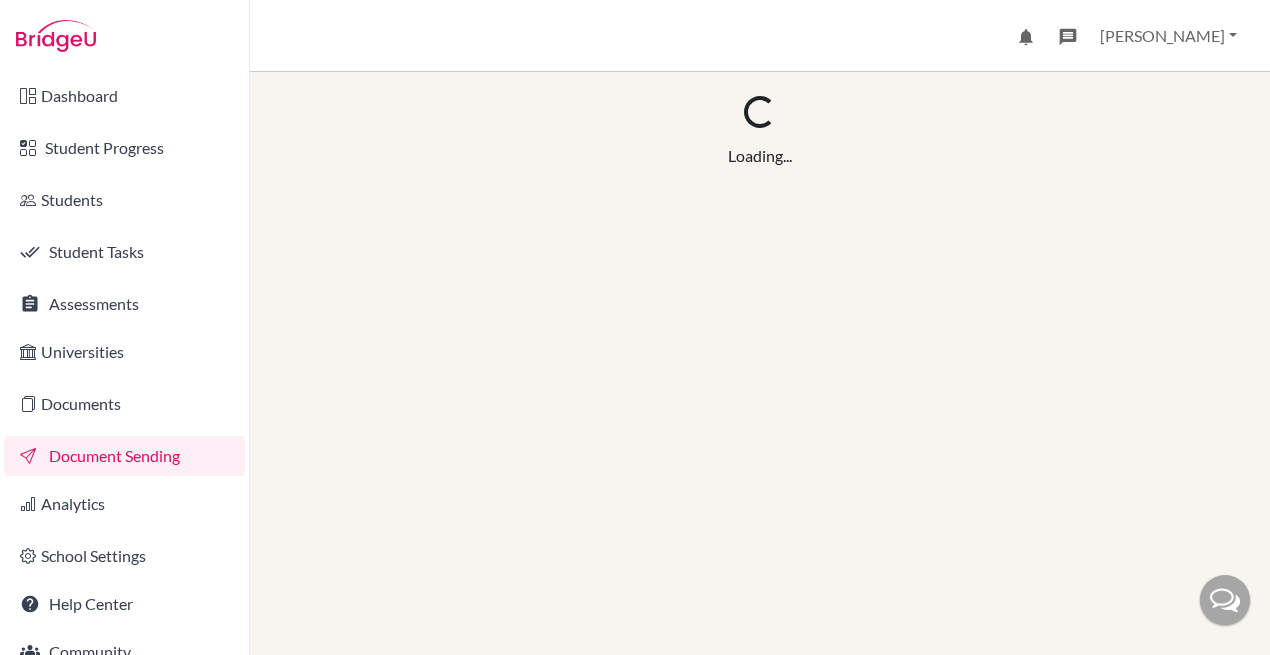scroll, scrollTop: 0, scrollLeft: 0, axis: both 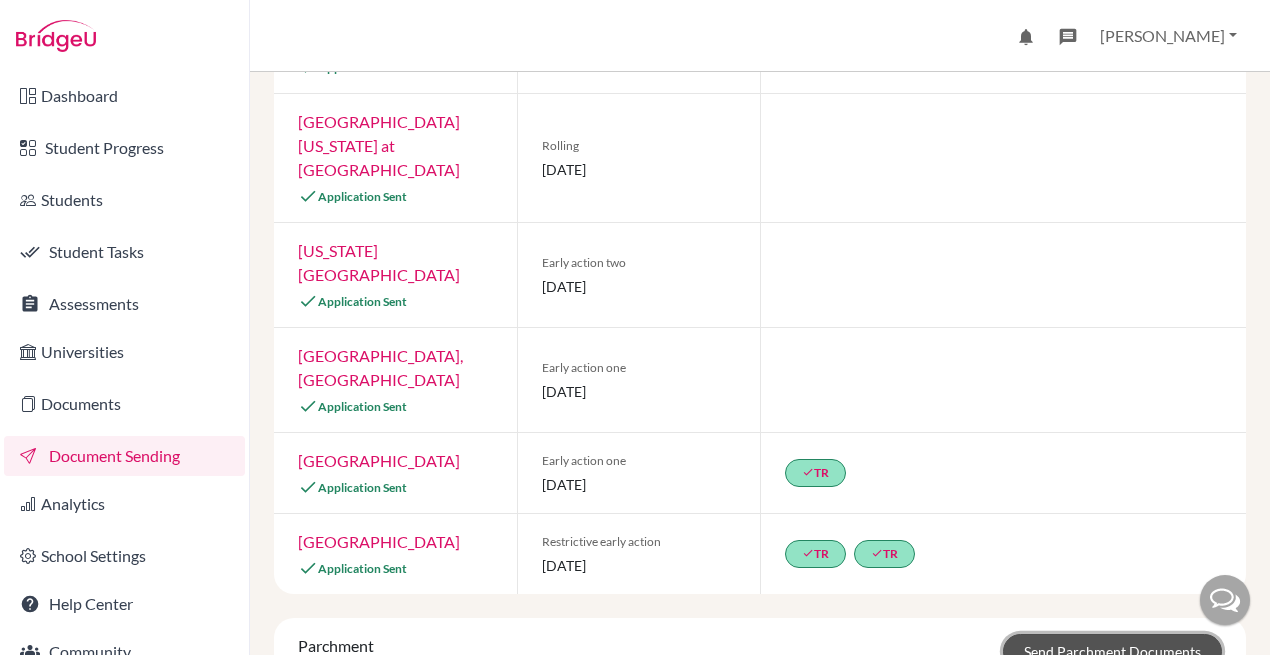 click on "Send Parchment Documents" 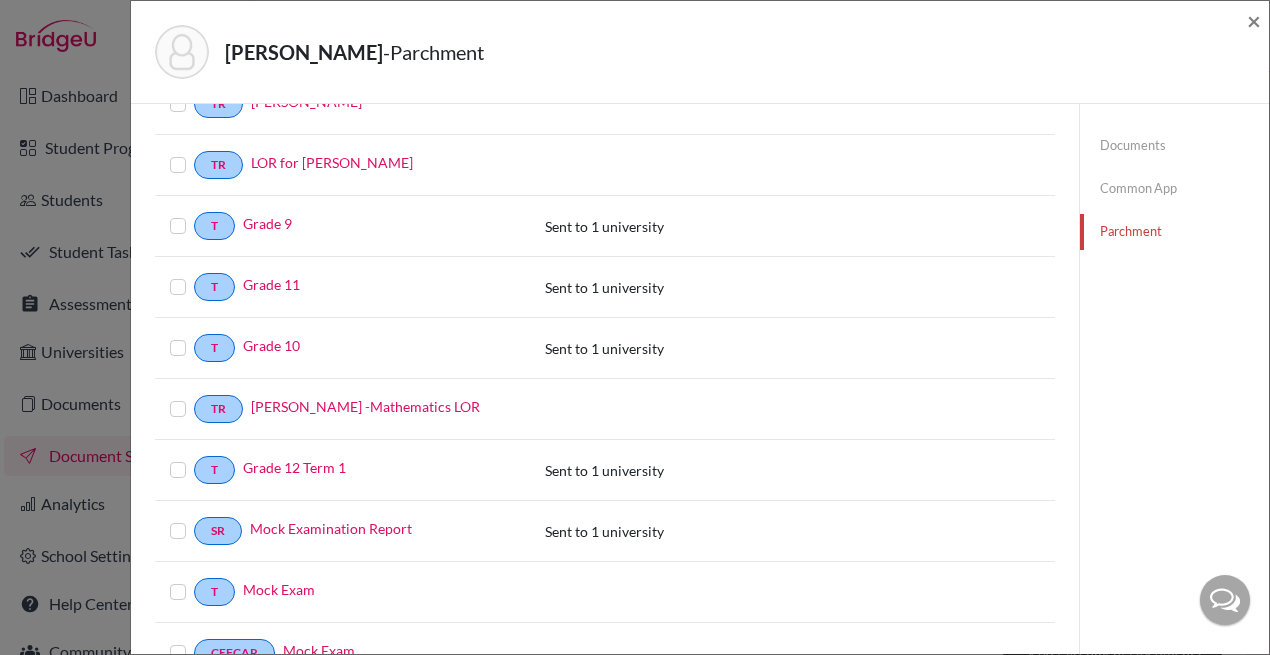 scroll, scrollTop: 462, scrollLeft: 0, axis: vertical 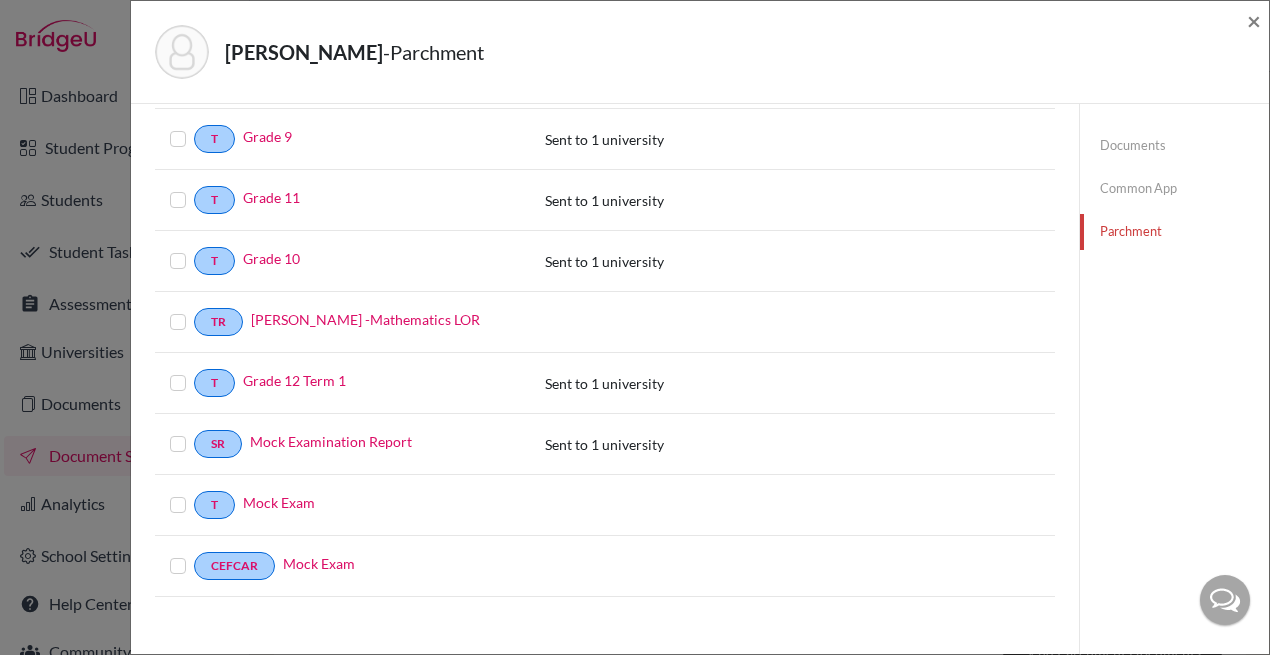 click on "Documents" 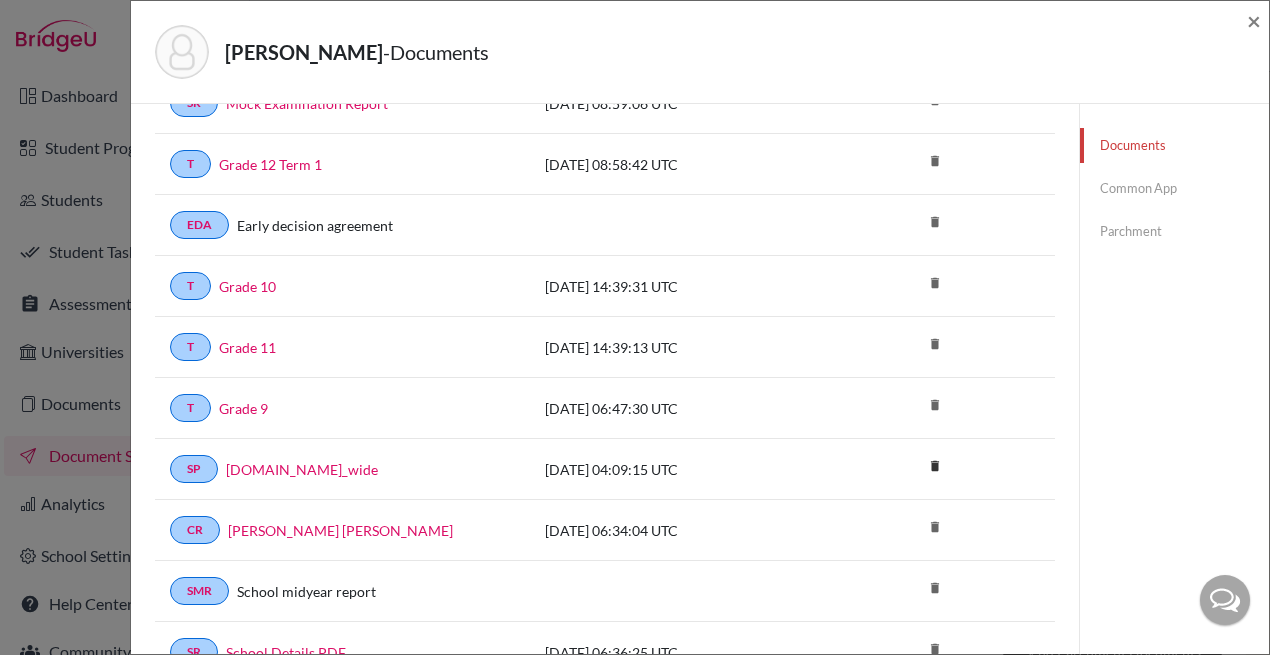scroll, scrollTop: 375, scrollLeft: 0, axis: vertical 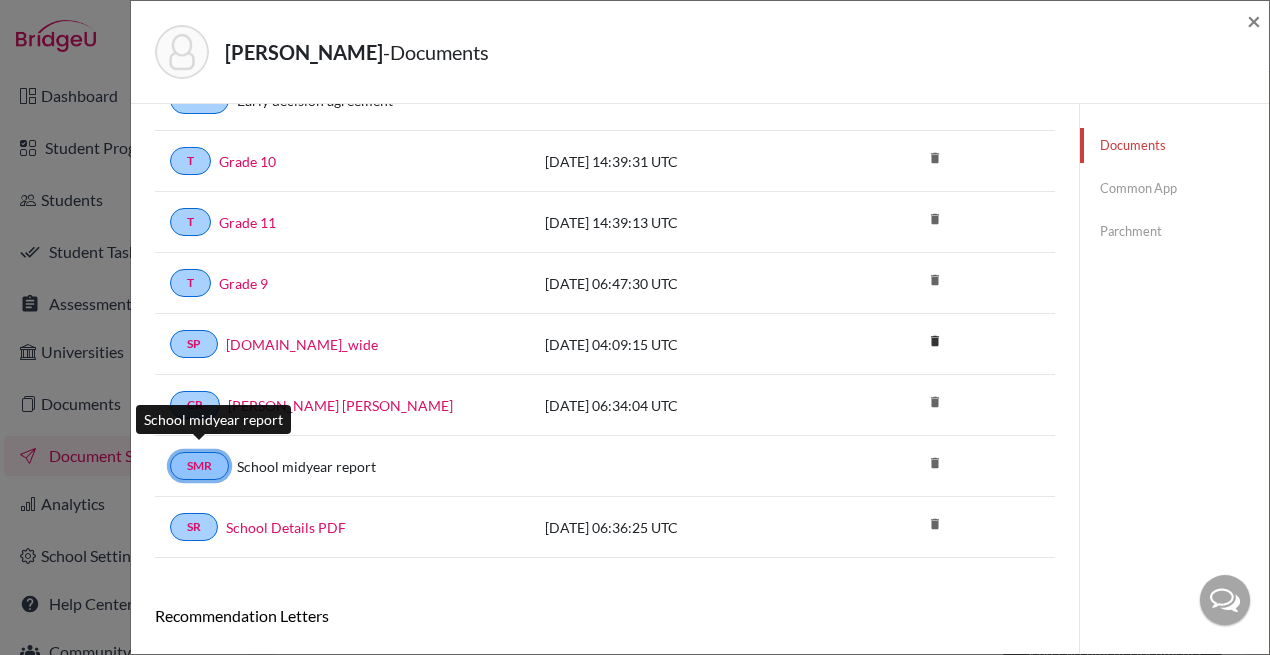 click on "SMR" at bounding box center (199, 466) 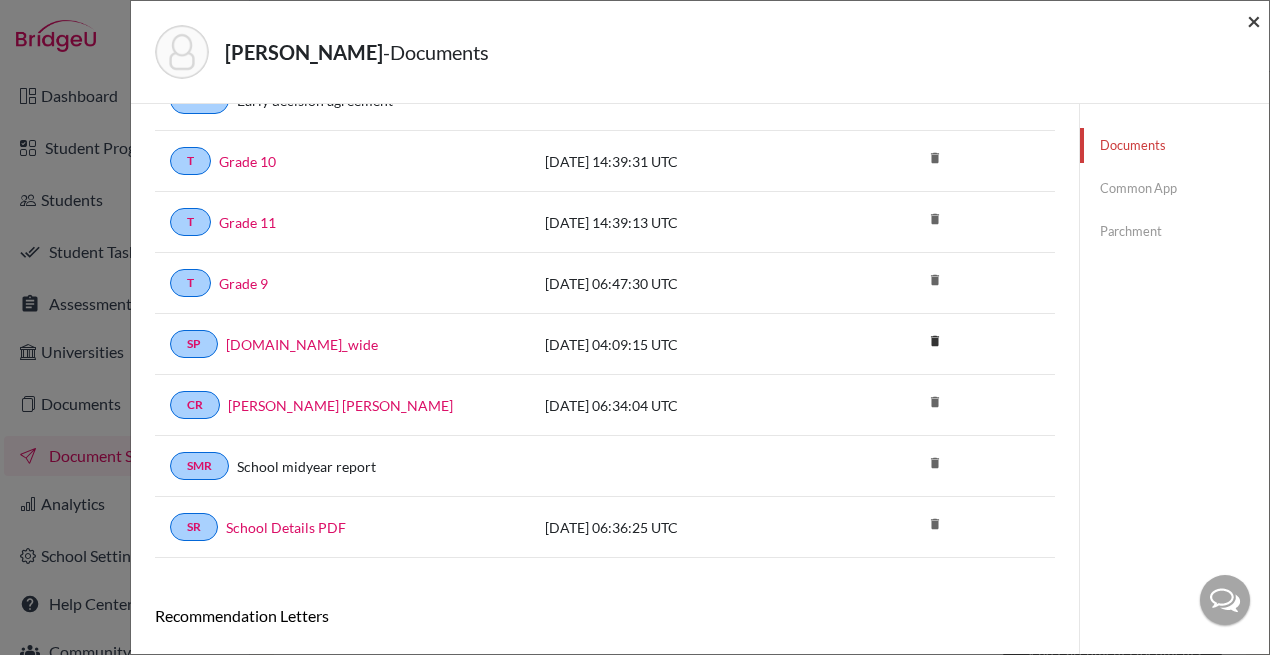 click on "×" at bounding box center [1254, 20] 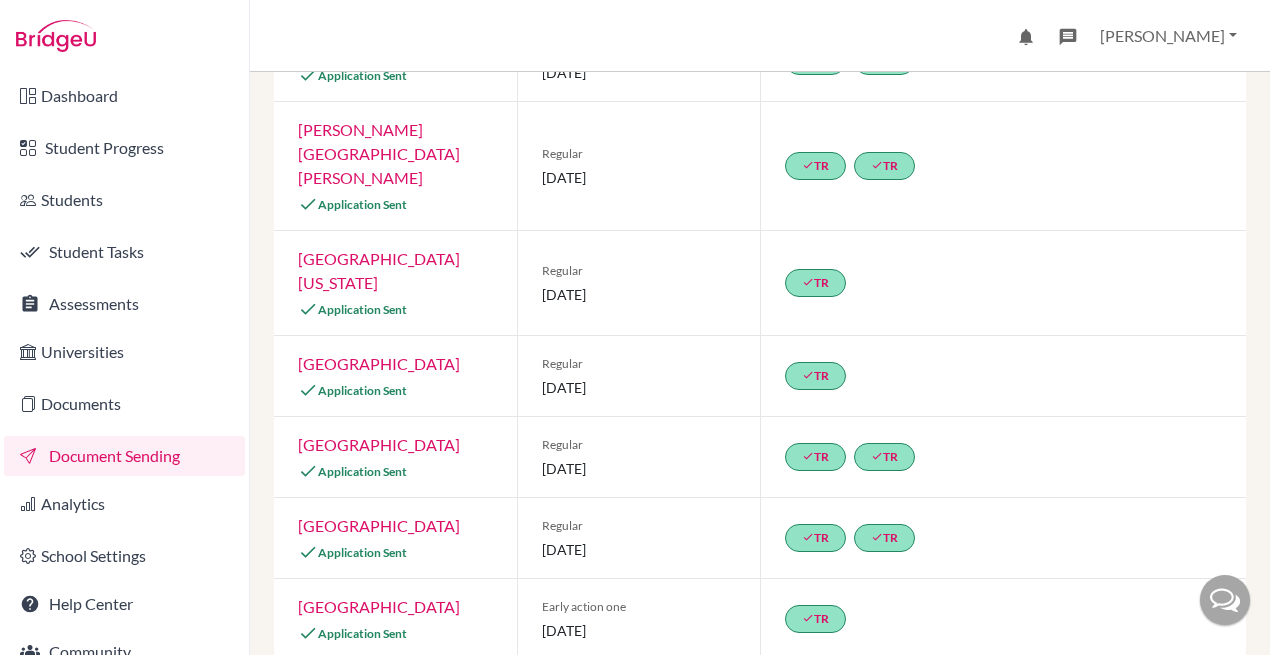 scroll, scrollTop: 0, scrollLeft: 0, axis: both 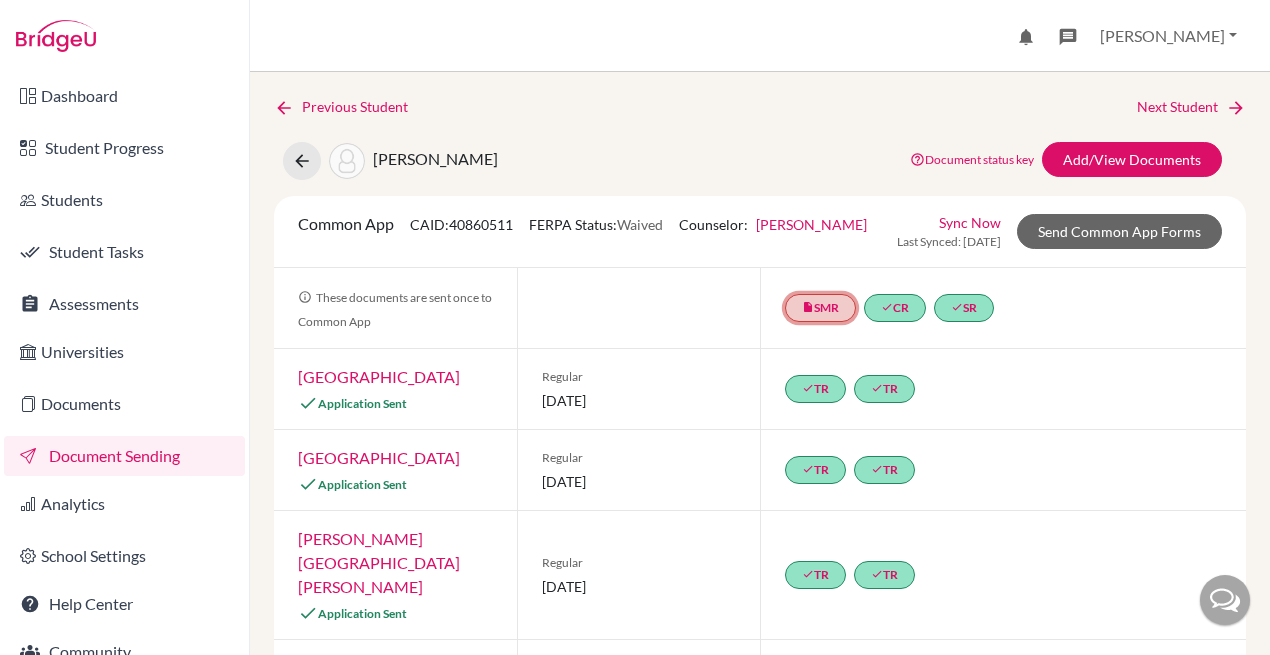 click on "insert_drive_file  SMR" 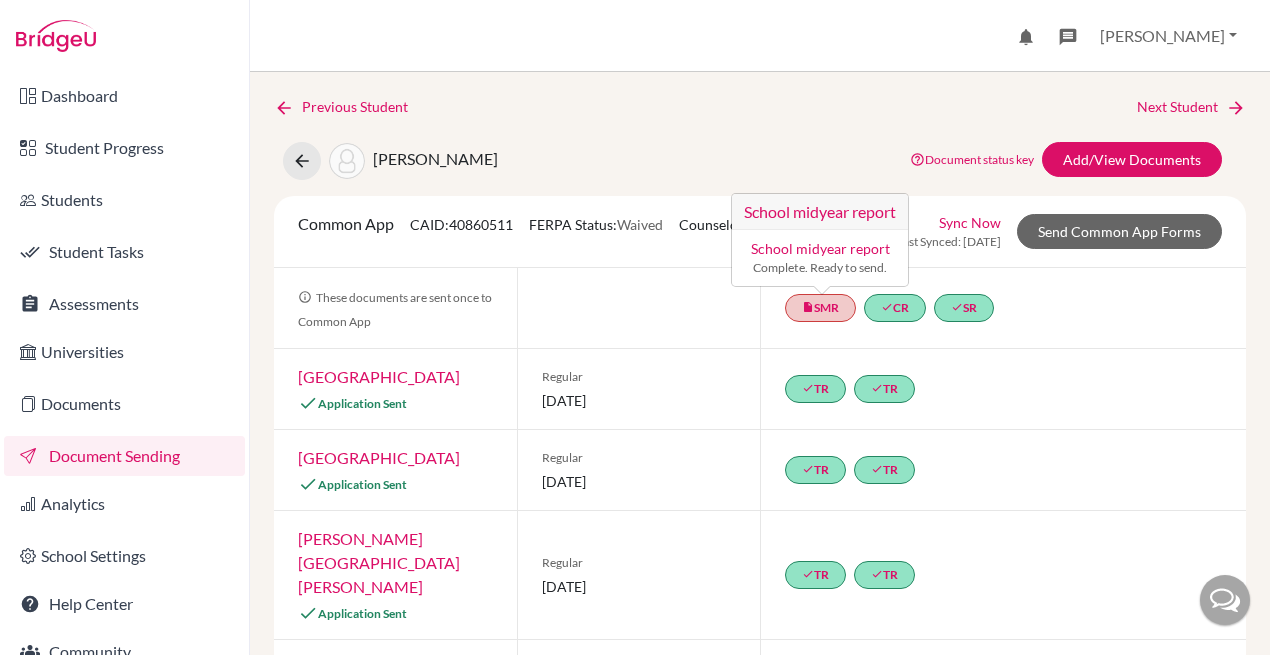 click on "School midyear report" at bounding box center (820, 248) 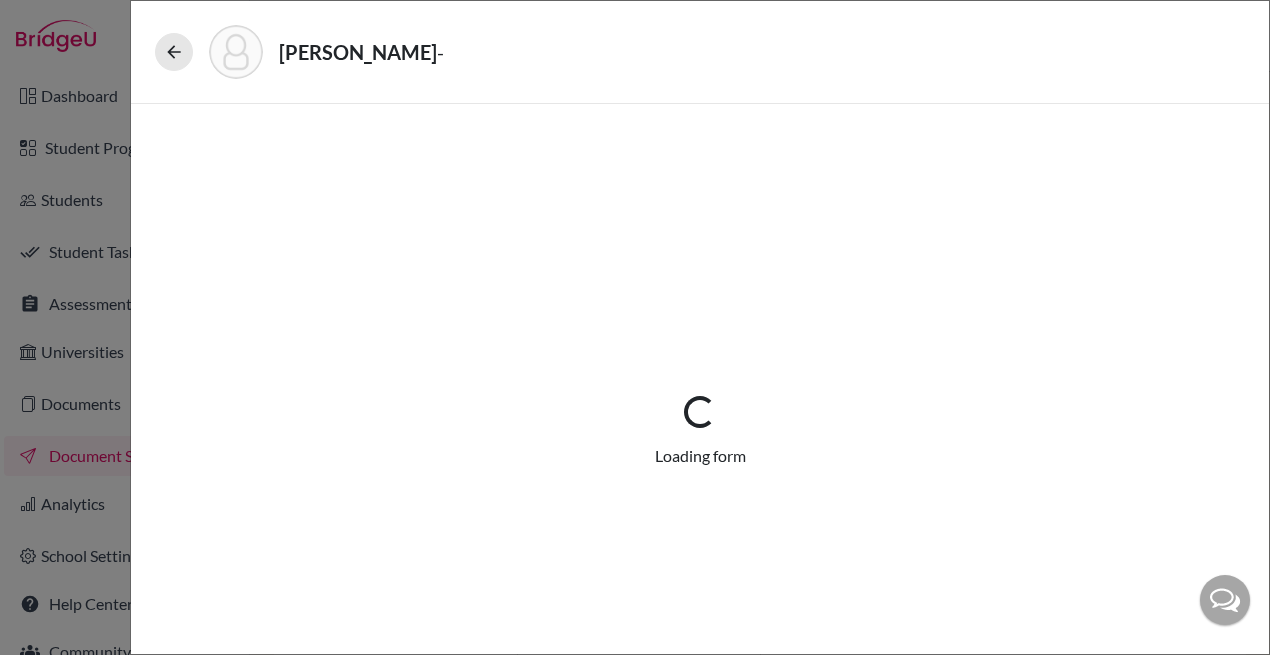 select on "5" 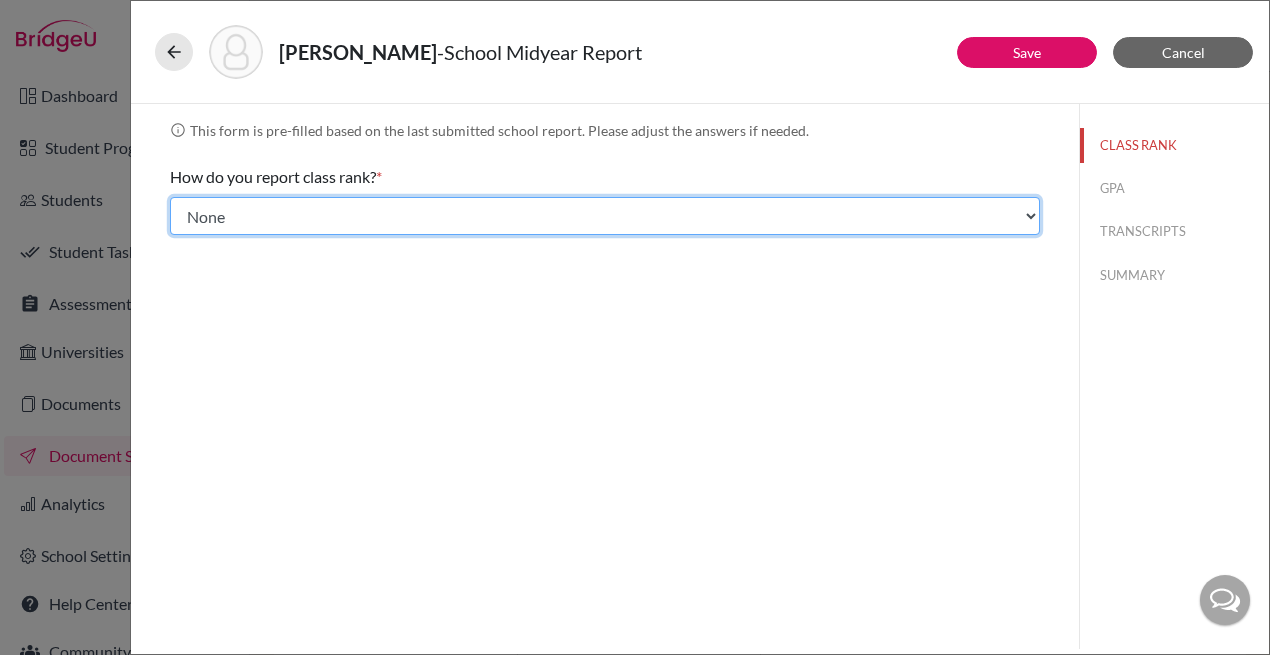 click on "Select... Exact Decile Quintile Quartile None" 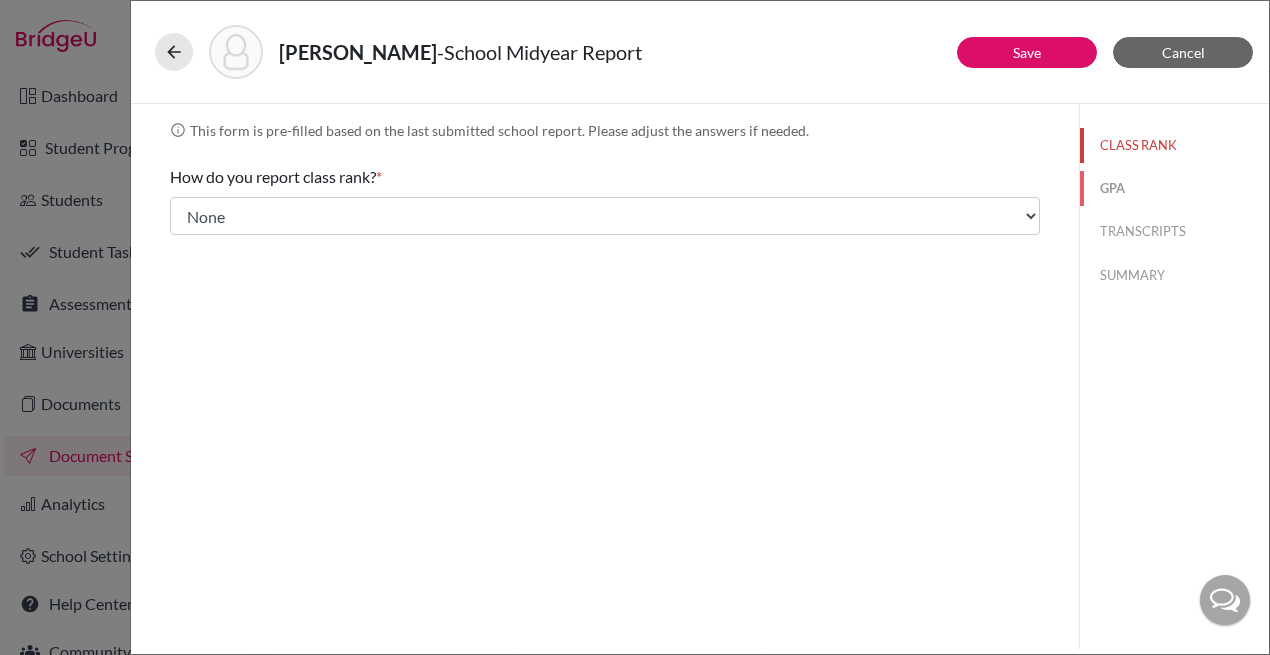 click on "GPA" at bounding box center (1174, 188) 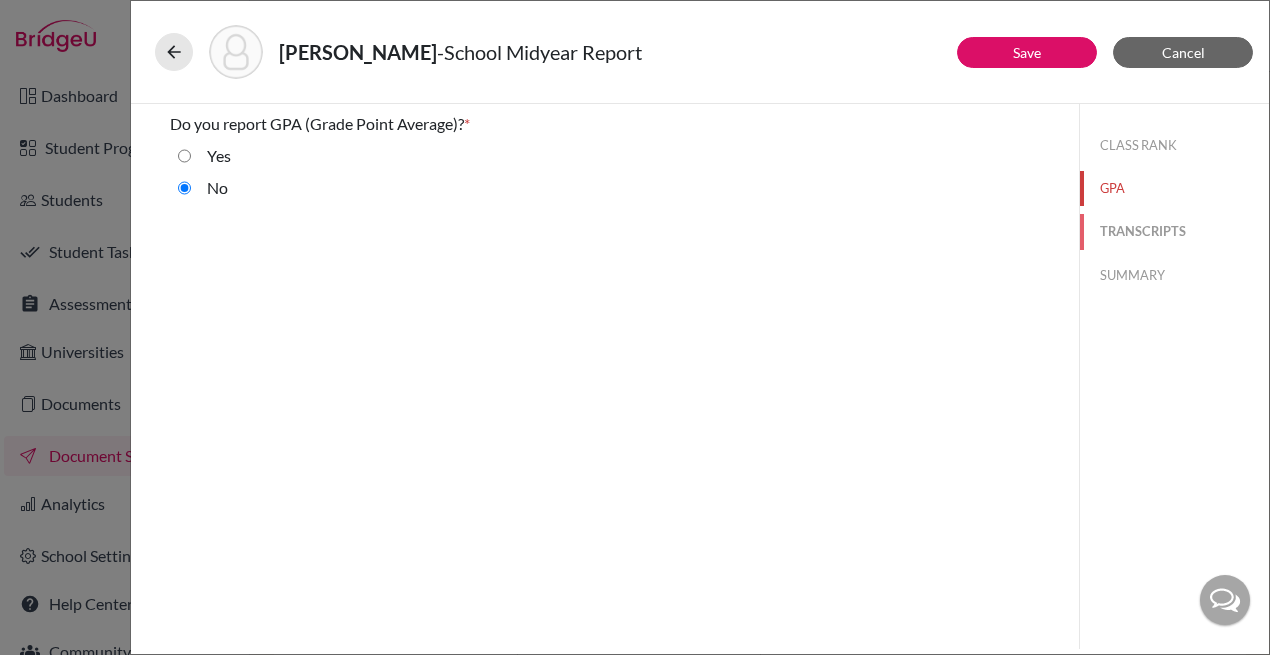 click on "TRANSCRIPTS" at bounding box center (1174, 231) 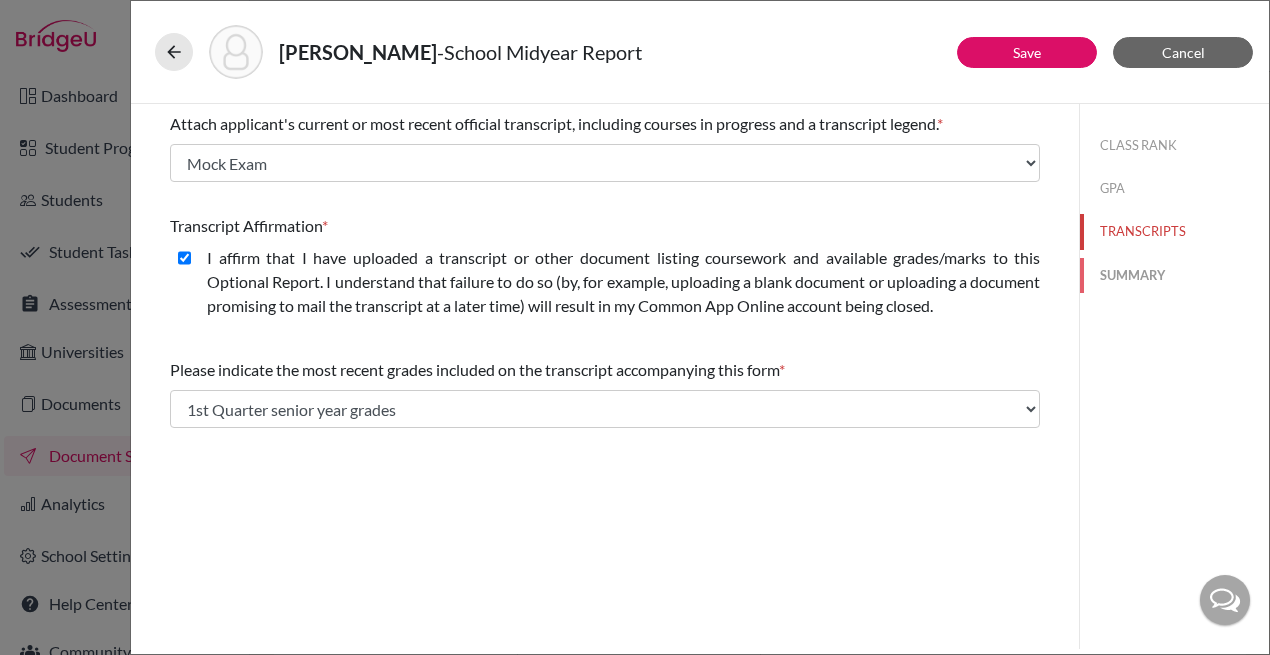 click on "SUMMARY" at bounding box center (1174, 275) 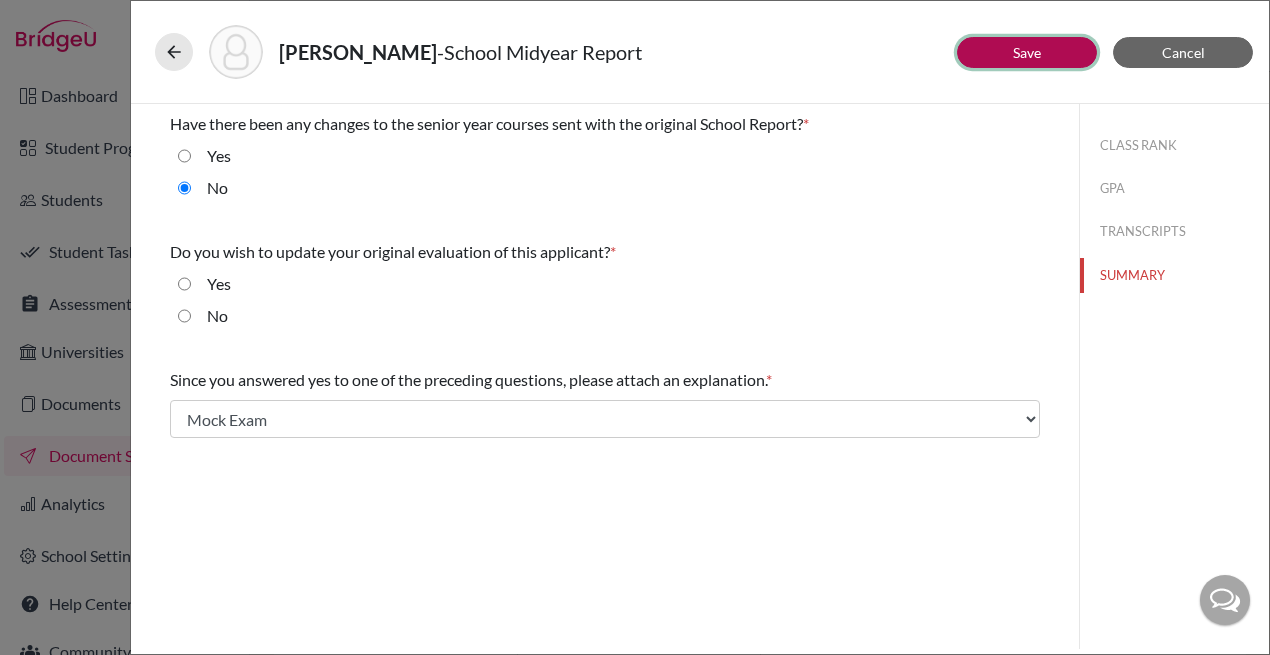 click on "Save" at bounding box center (1027, 52) 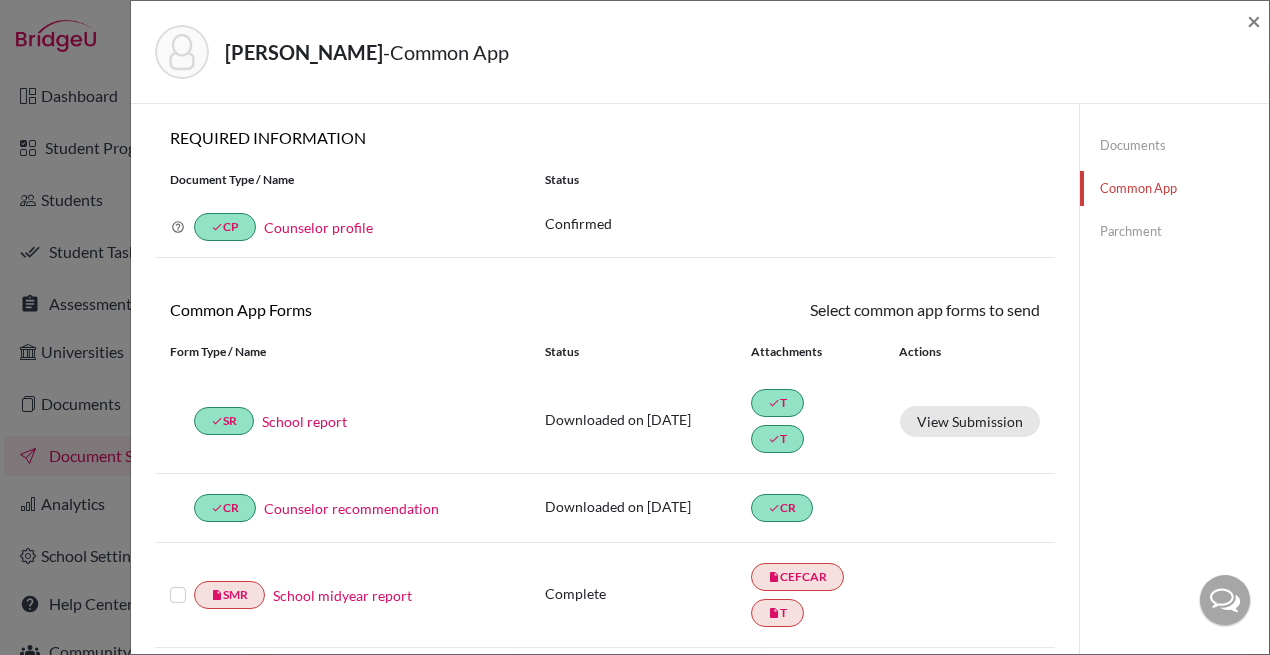 scroll, scrollTop: 375, scrollLeft: 0, axis: vertical 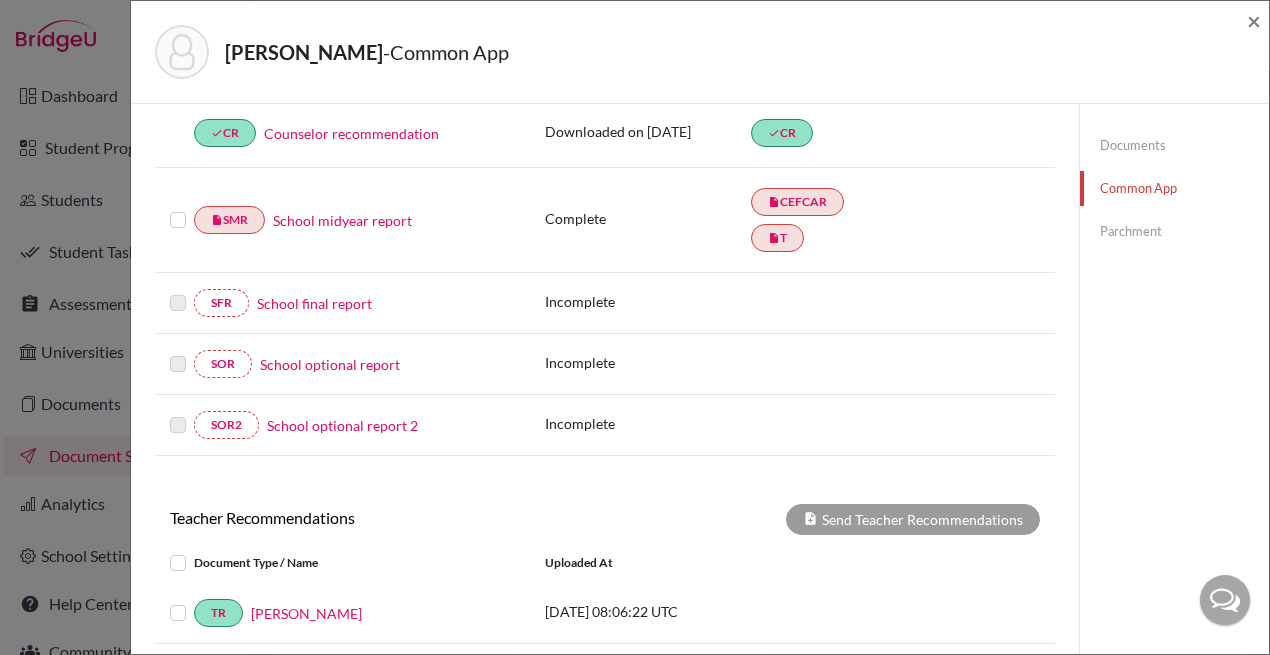 click at bounding box center (178, 208) 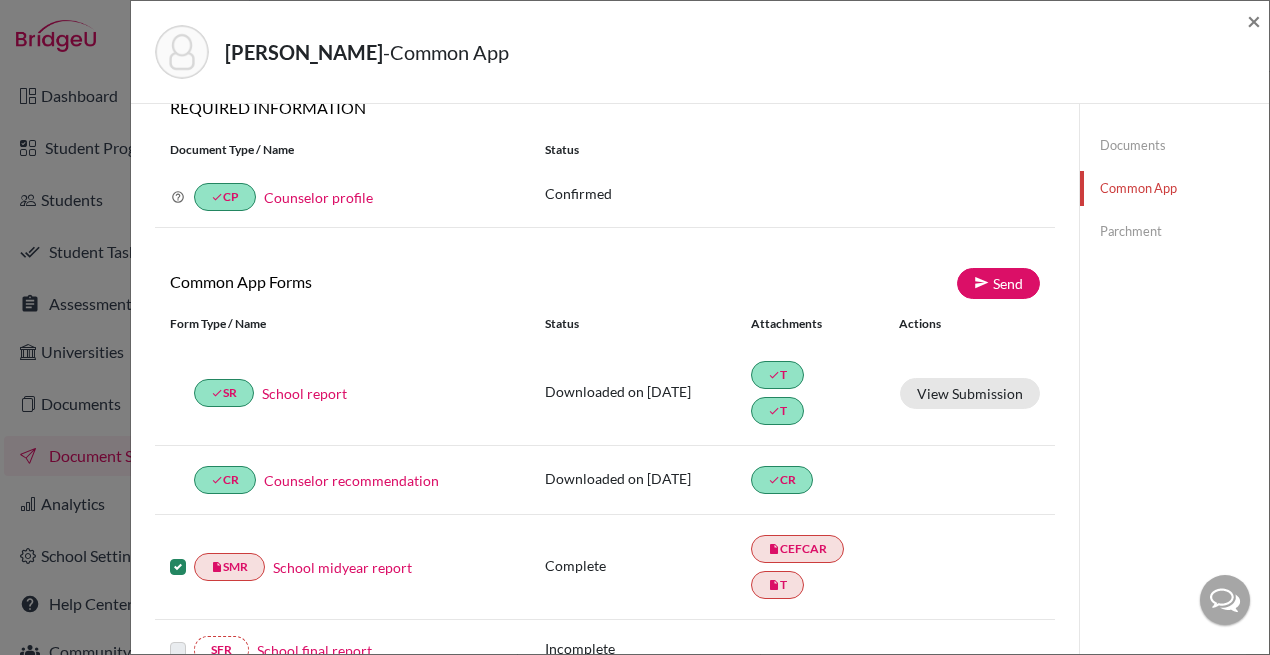 scroll, scrollTop: 0, scrollLeft: 0, axis: both 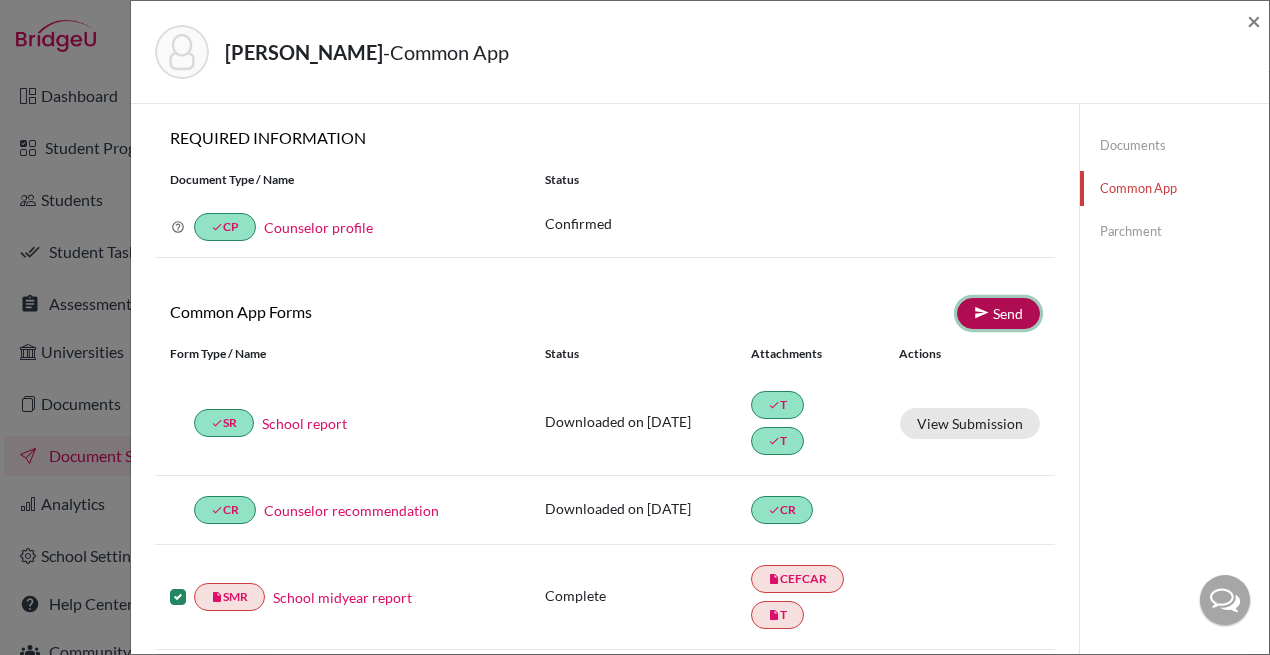 click on "Send" at bounding box center (998, 313) 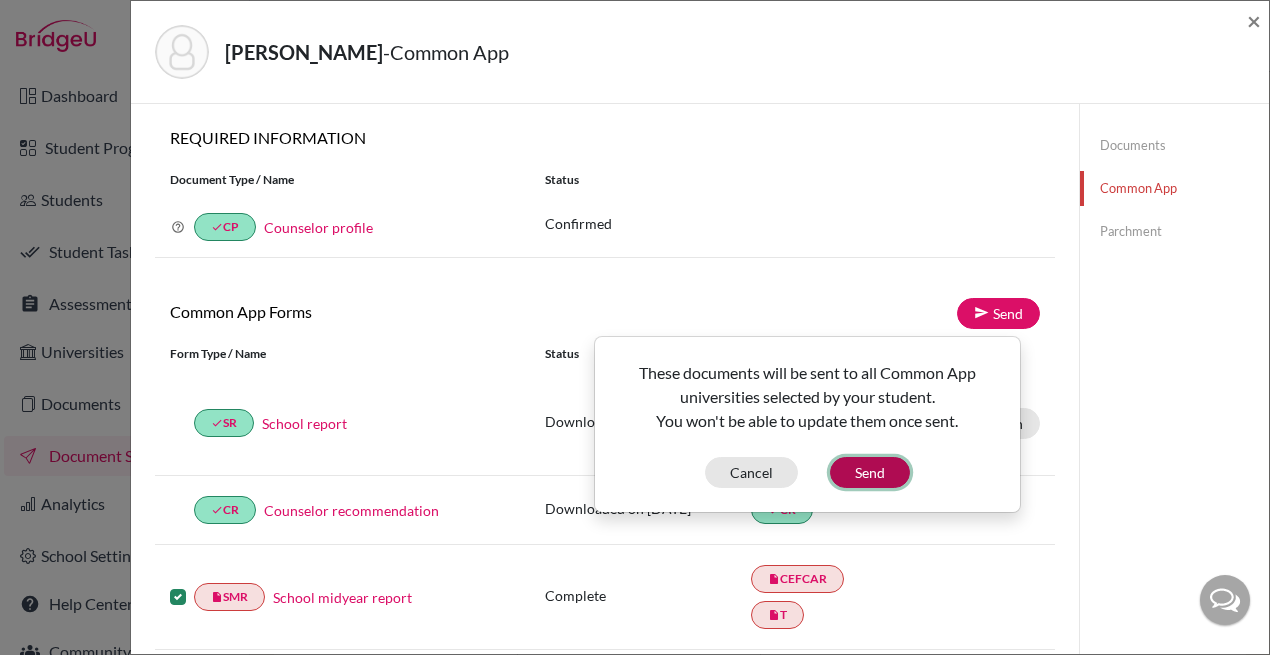 click on "Send" at bounding box center (870, 472) 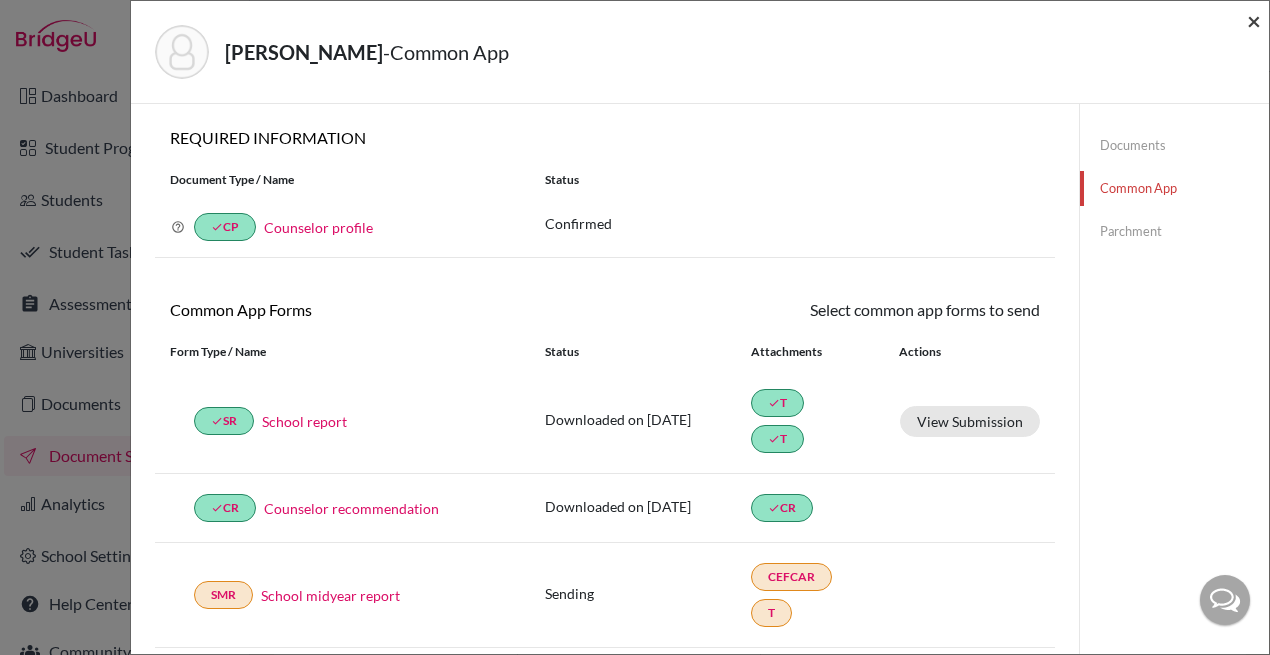 click on "×" at bounding box center (1254, 20) 